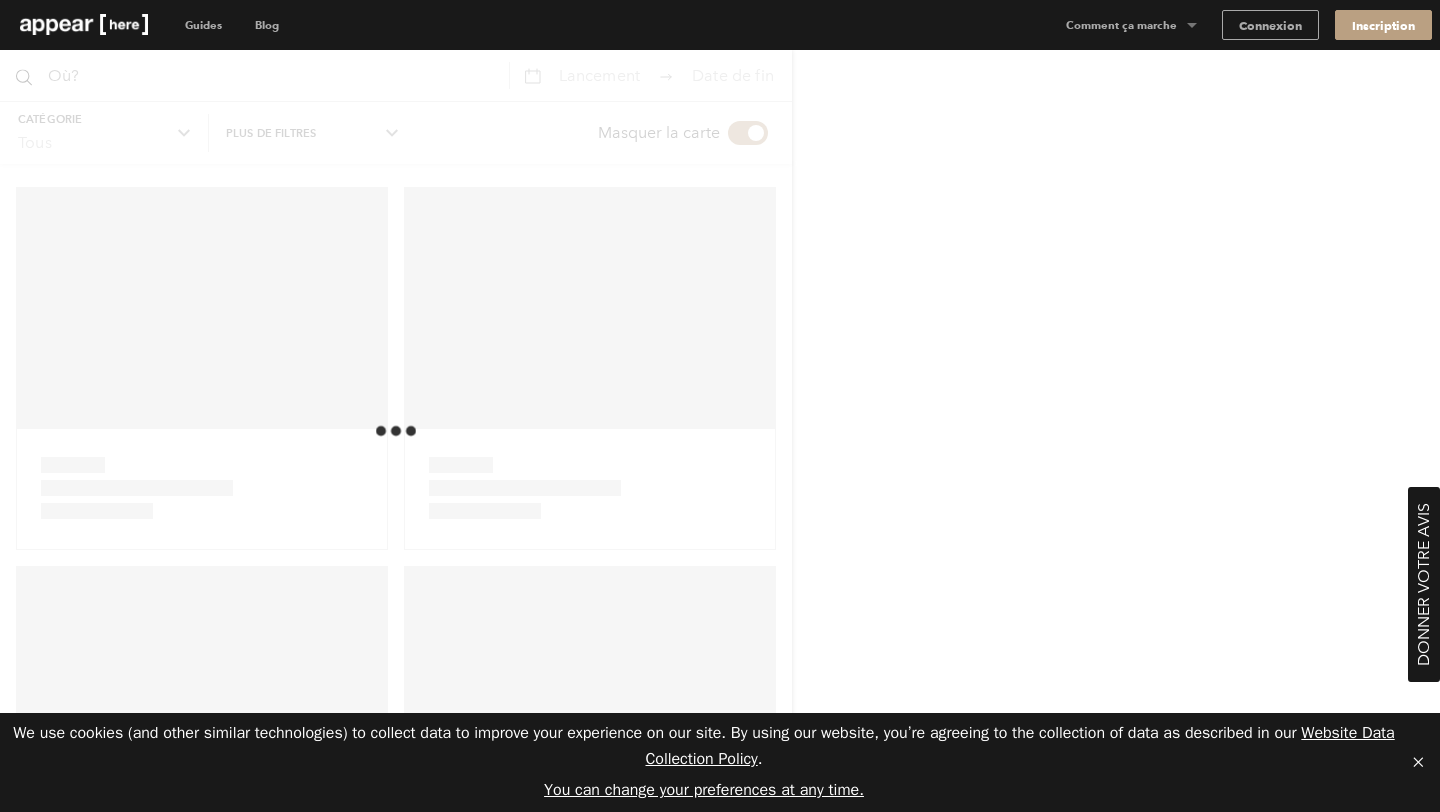scroll, scrollTop: 0, scrollLeft: 0, axis: both 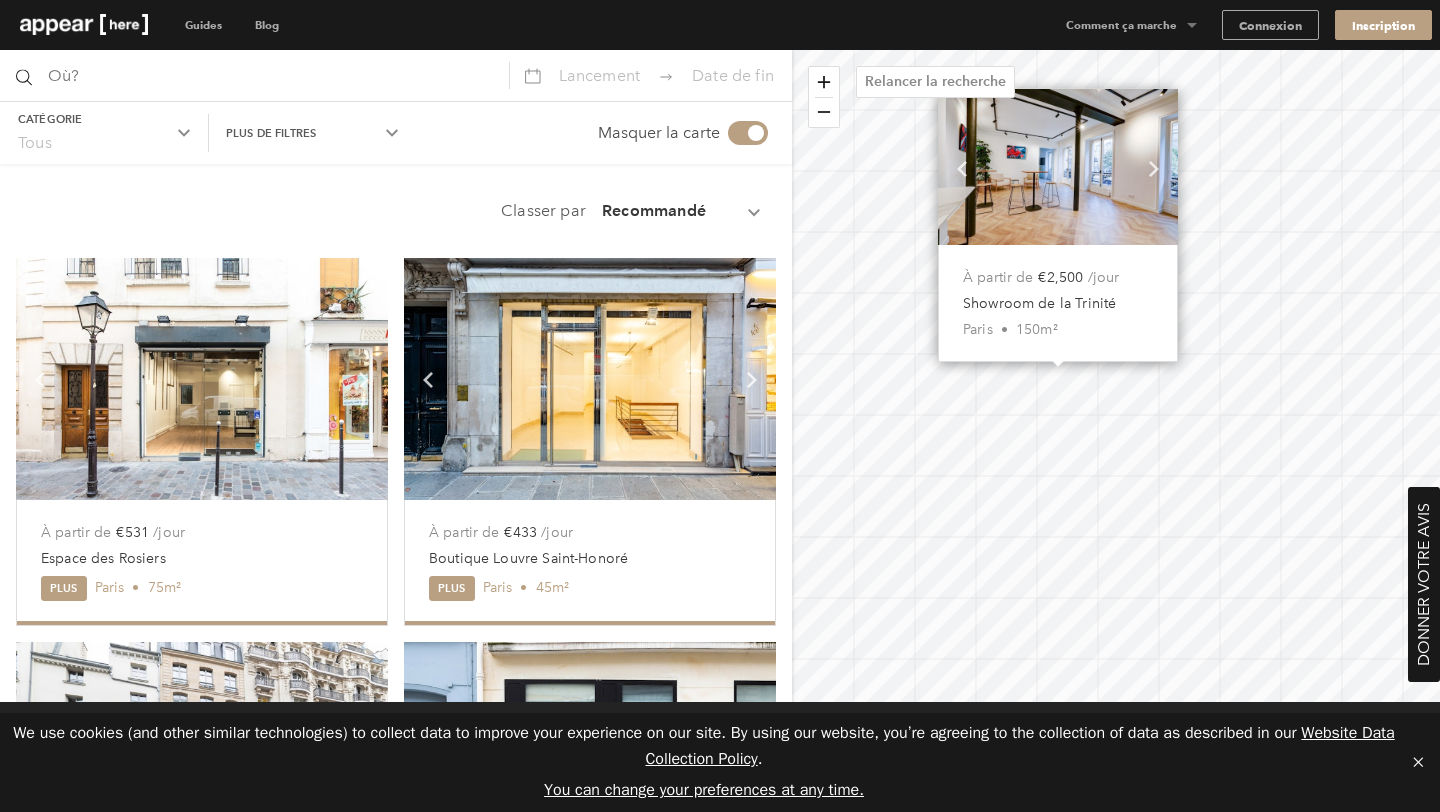 click on "Plus de filtres" at bounding box center (104, 119) 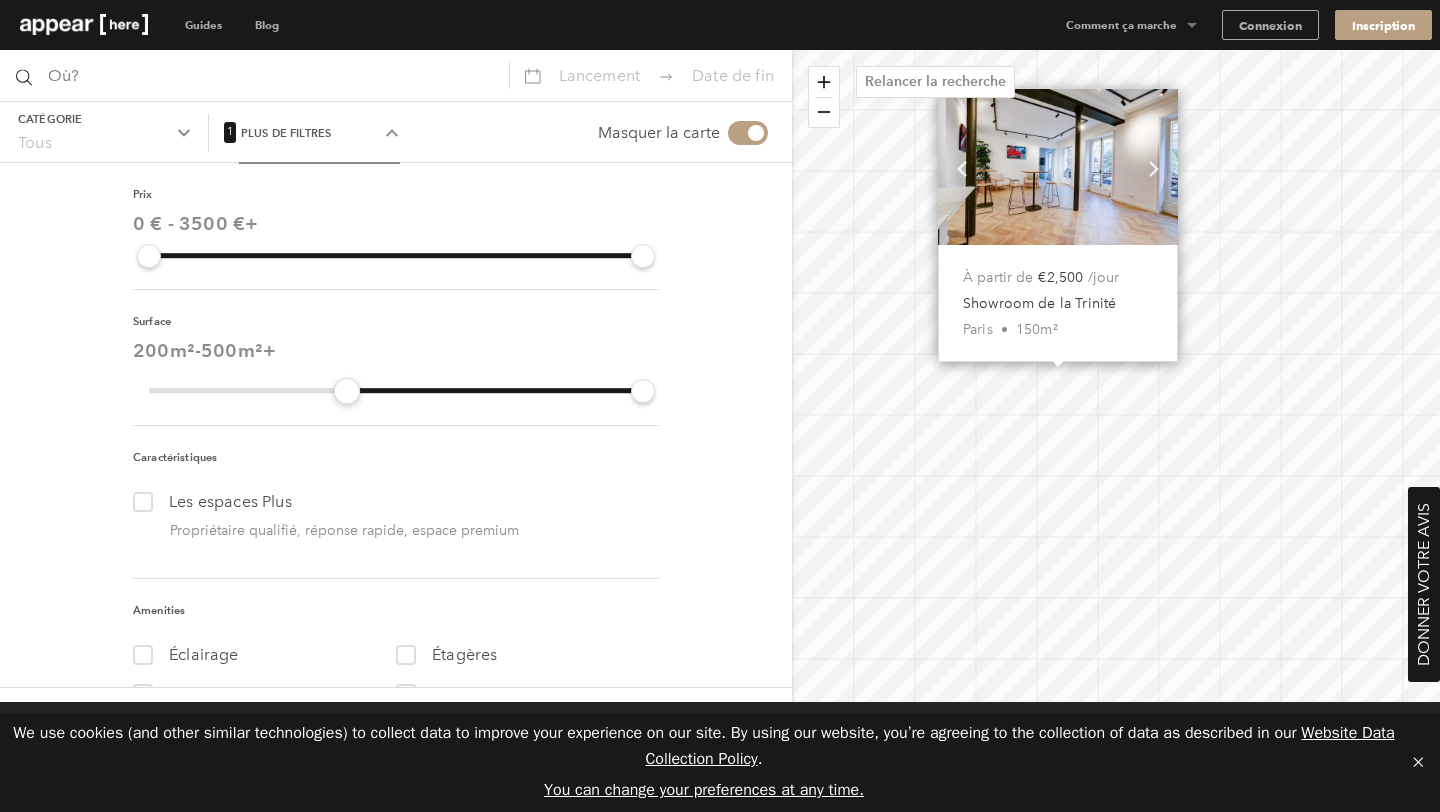 drag, startPoint x: 151, startPoint y: 384, endPoint x: 345, endPoint y: 413, distance: 196.15555 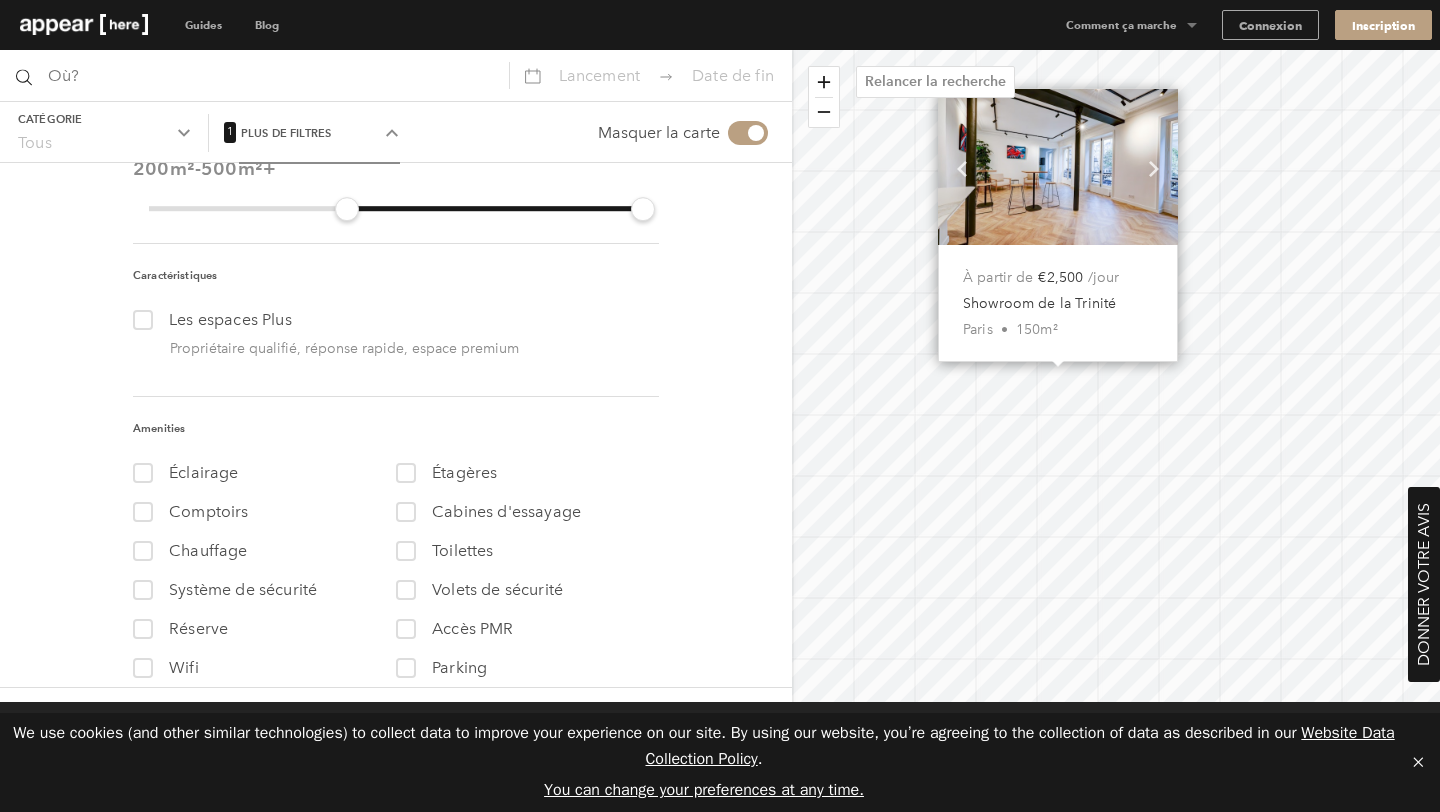 scroll, scrollTop: 226, scrollLeft: 0, axis: vertical 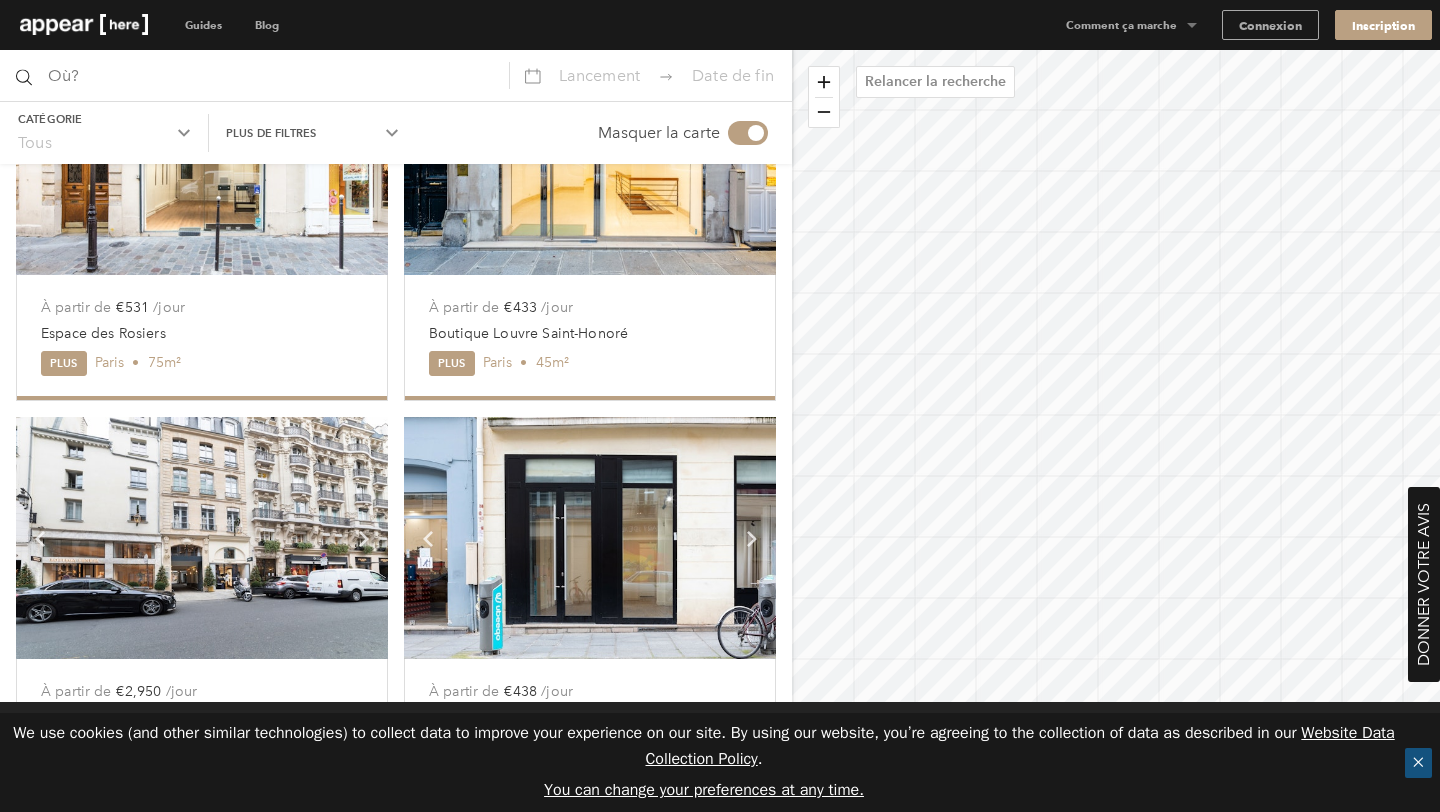 click on "✕" at bounding box center [1418, 763] 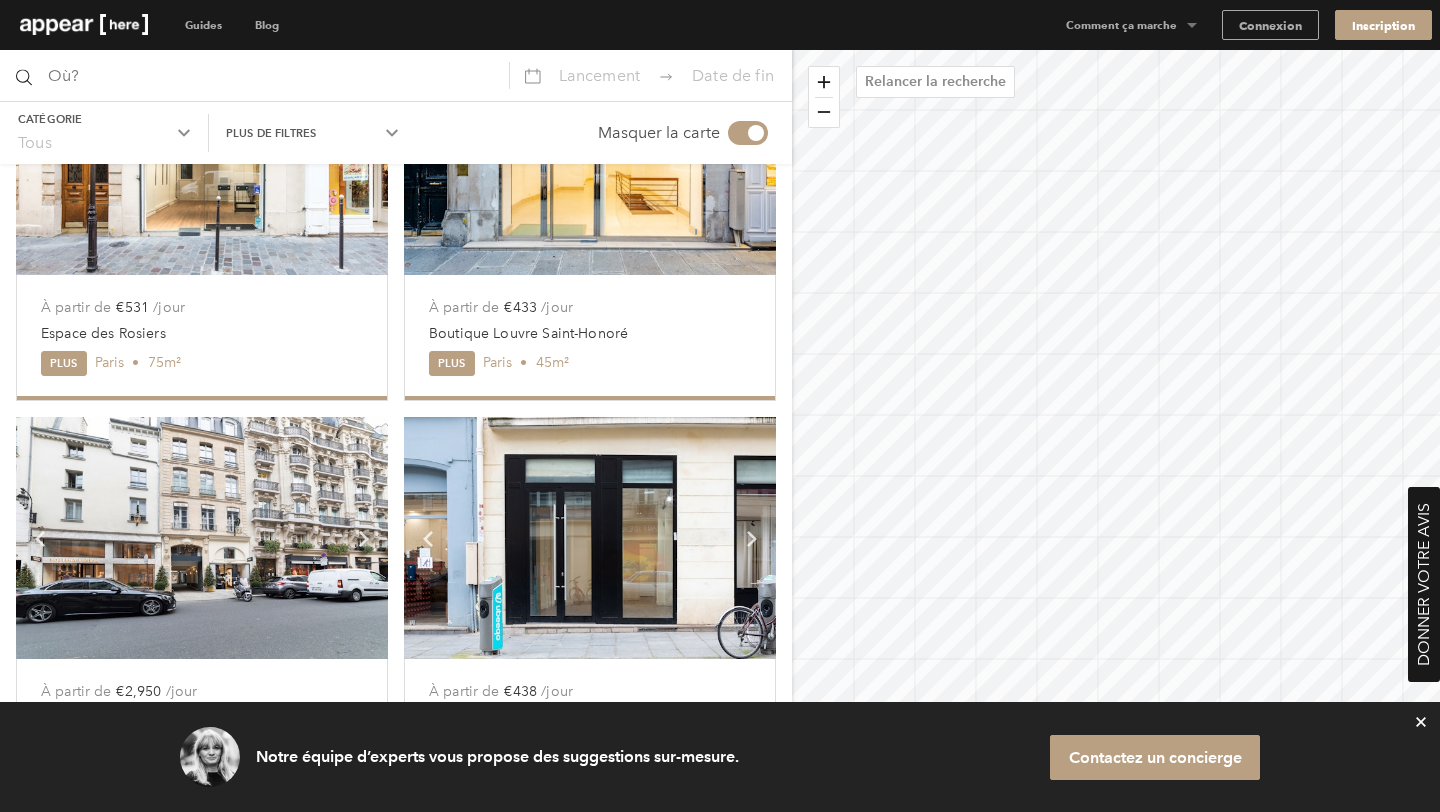 click on "Plus de filtres" at bounding box center (104, 119) 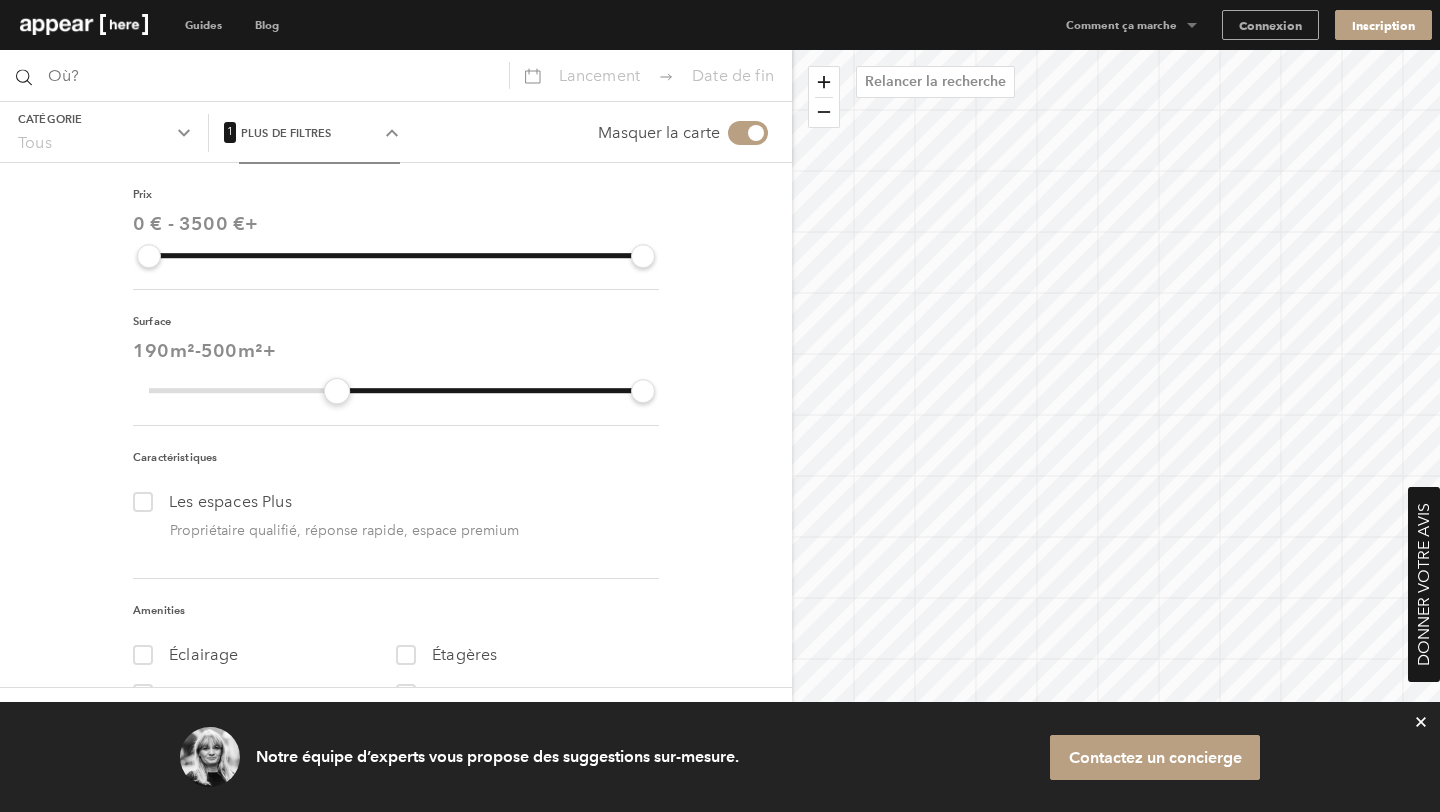 drag, startPoint x: 156, startPoint y: 384, endPoint x: 337, endPoint y: 408, distance: 182.58423 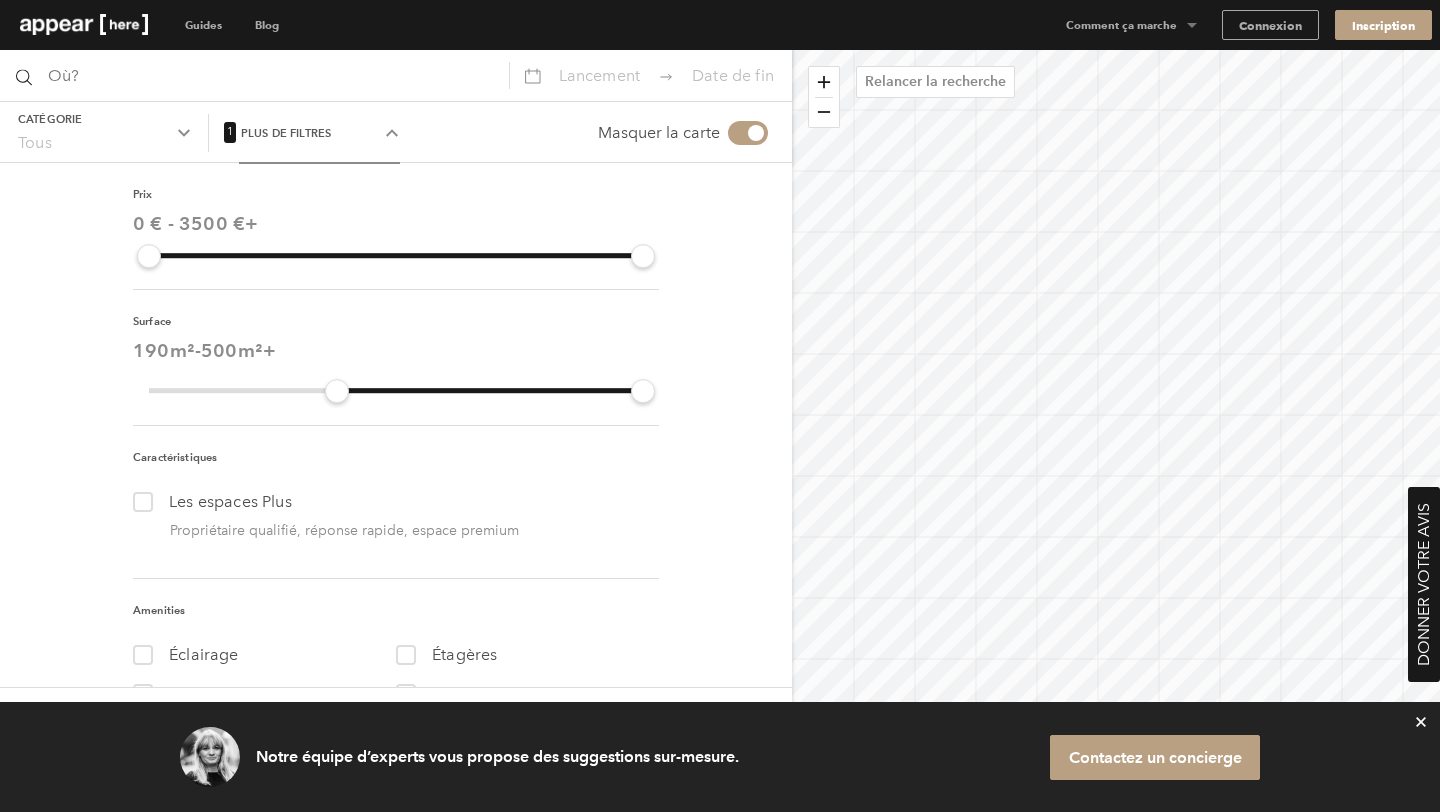 scroll, scrollTop: 226, scrollLeft: 0, axis: vertical 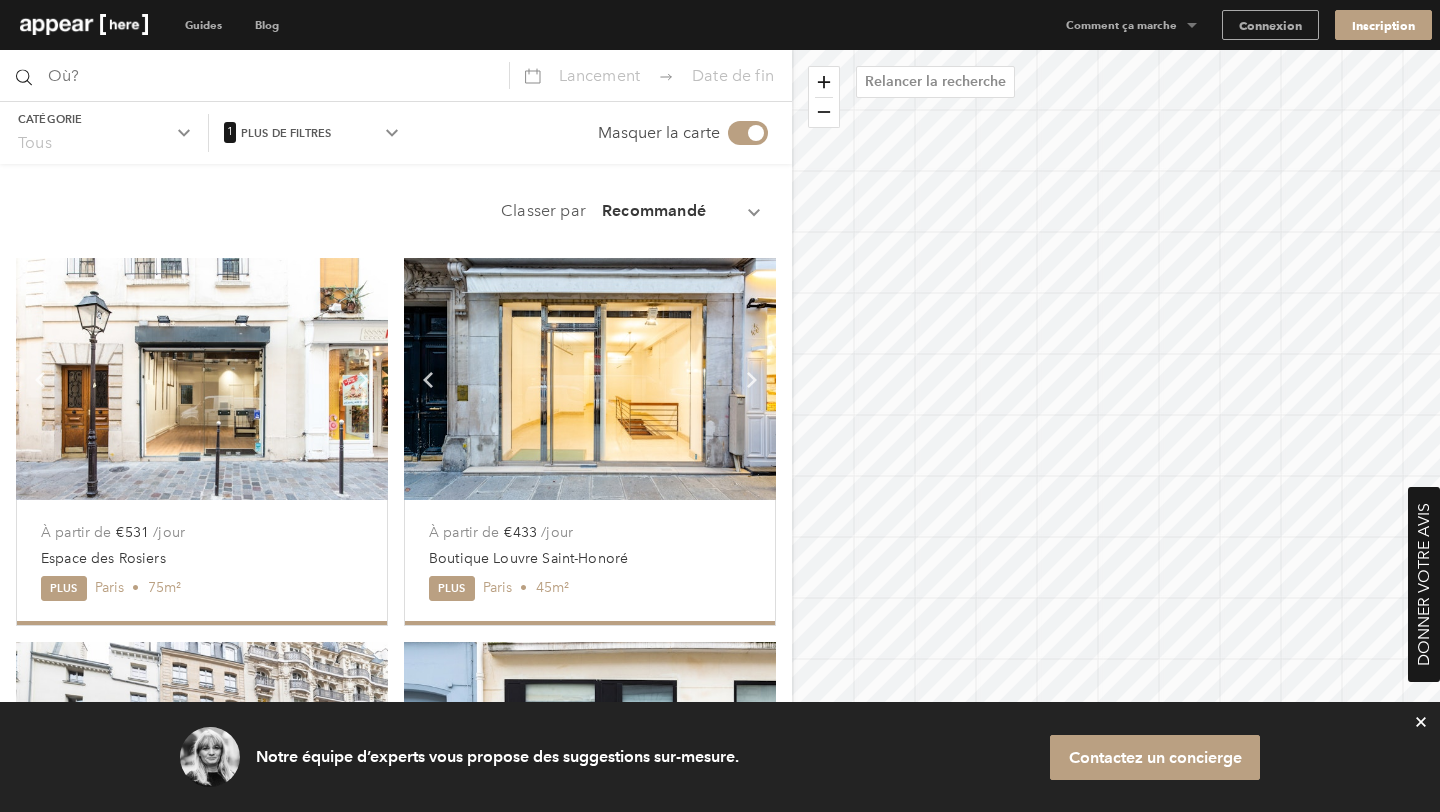 click on "Chevron-up Show previous slide Chevron-up Show next slide Slide 1 of 18 À partir de €531   /jour Espace des Rosiers  Plus Paris • 75 m² Chevron-up Show previous slide Chevron-up Show next slide Slide 1 of 10 À partir de €433   /jour Boutique Louvre Saint-Honoré Plus Paris • 45 m² Chevron-up Show previous slide Chevron-up Show next slide Slide 1 of 10 À partir de €2,950   /jour Showroom prestige du Faubourg Saint-Honoré  Paris • 130 m² Chevron-up Show previous slide Chevron-up Show next slide Slide 1 of 8 À partir de €438   /jour Boutique No.2 Filles-du-Calvaire Paris • 40 m² Chevron-up Show previous slide Chevron-up Show next slide Slide 1 of 4 À partir de €354   /jour Aix-en-Provence -  L'espace commercial contemporain Aix-en-Provence • 144 m² Chevron-up Show previous slide Chevron-up Show next slide Slide 1 of 6 À partir de €748   /jour Espace contemporain de la Promenade Bordeaux • 190 m² Chevron-up Show previous slide Chevron-up Show next slide Slide 1 of 10" at bounding box center [396, 3626] 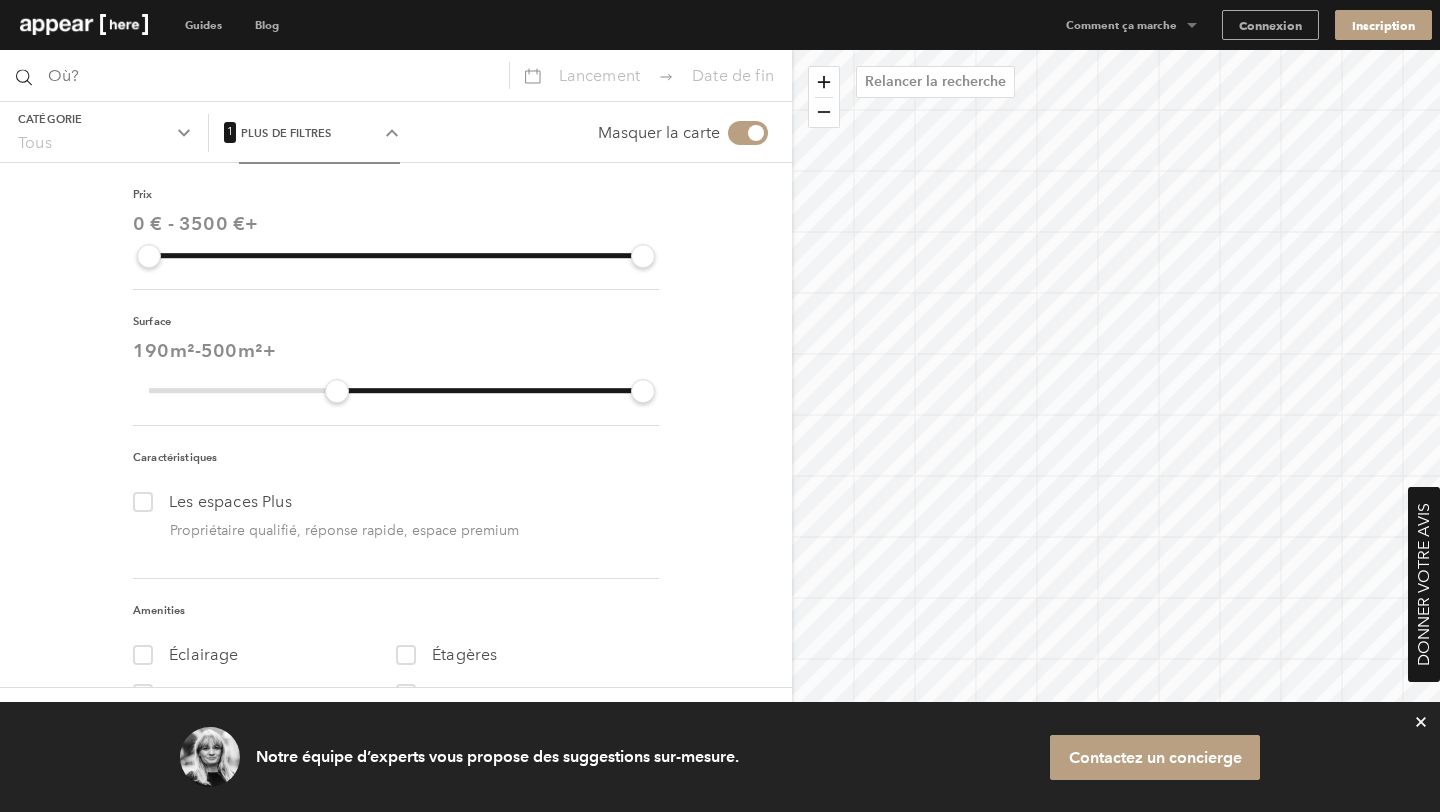 type 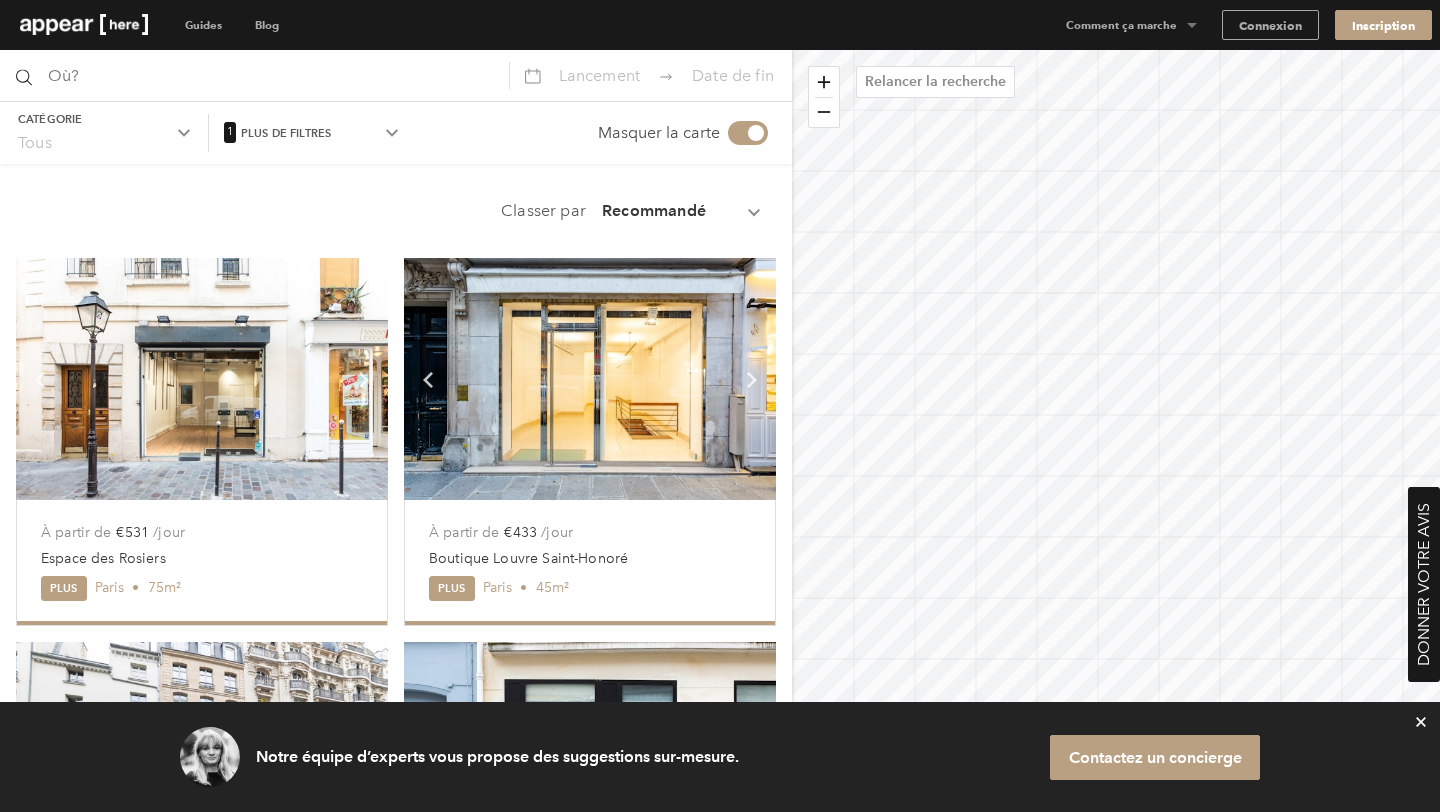 click on "Plus de filtres" at bounding box center [104, 119] 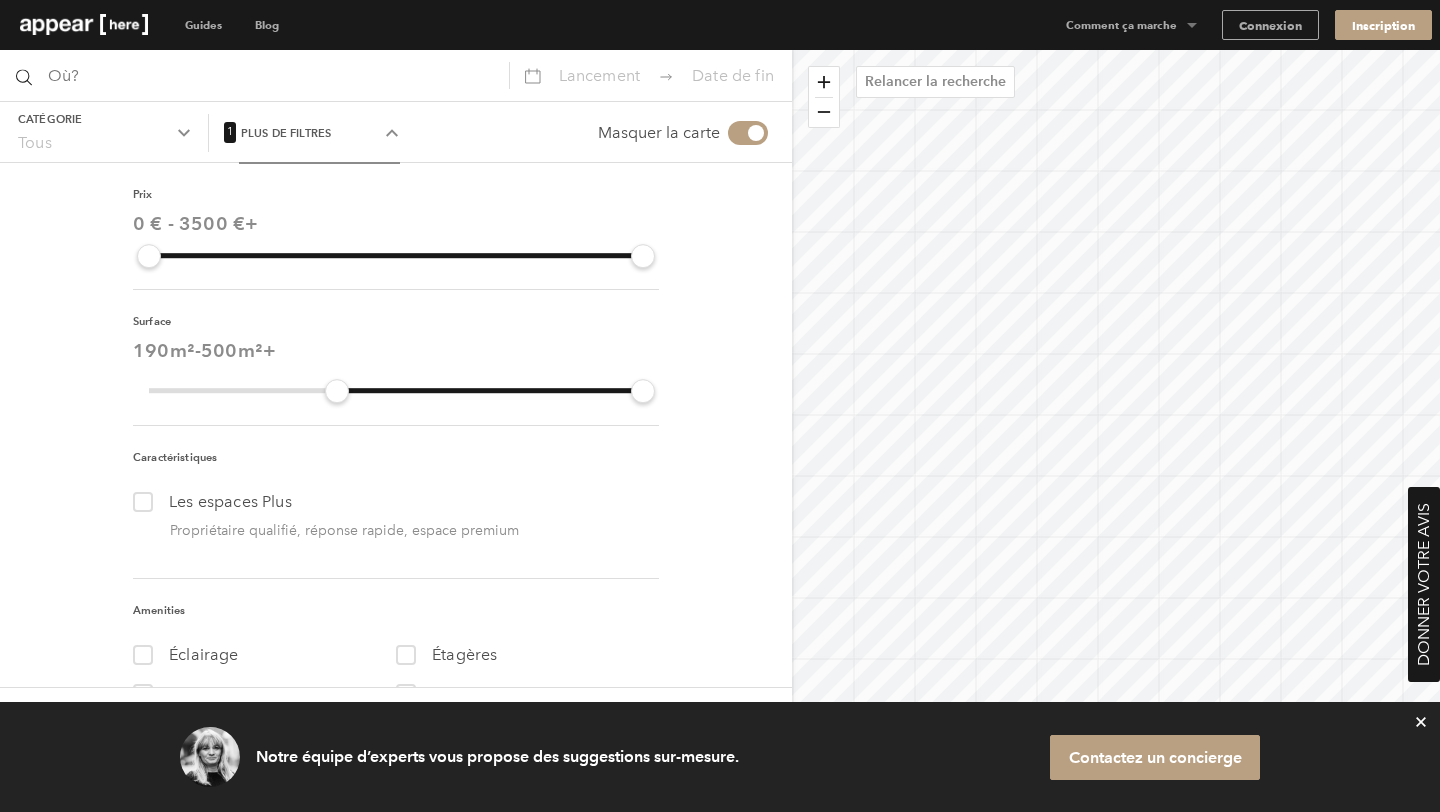 click on "Plus de filtres   Chevron-up" at bounding box center (319, 133) 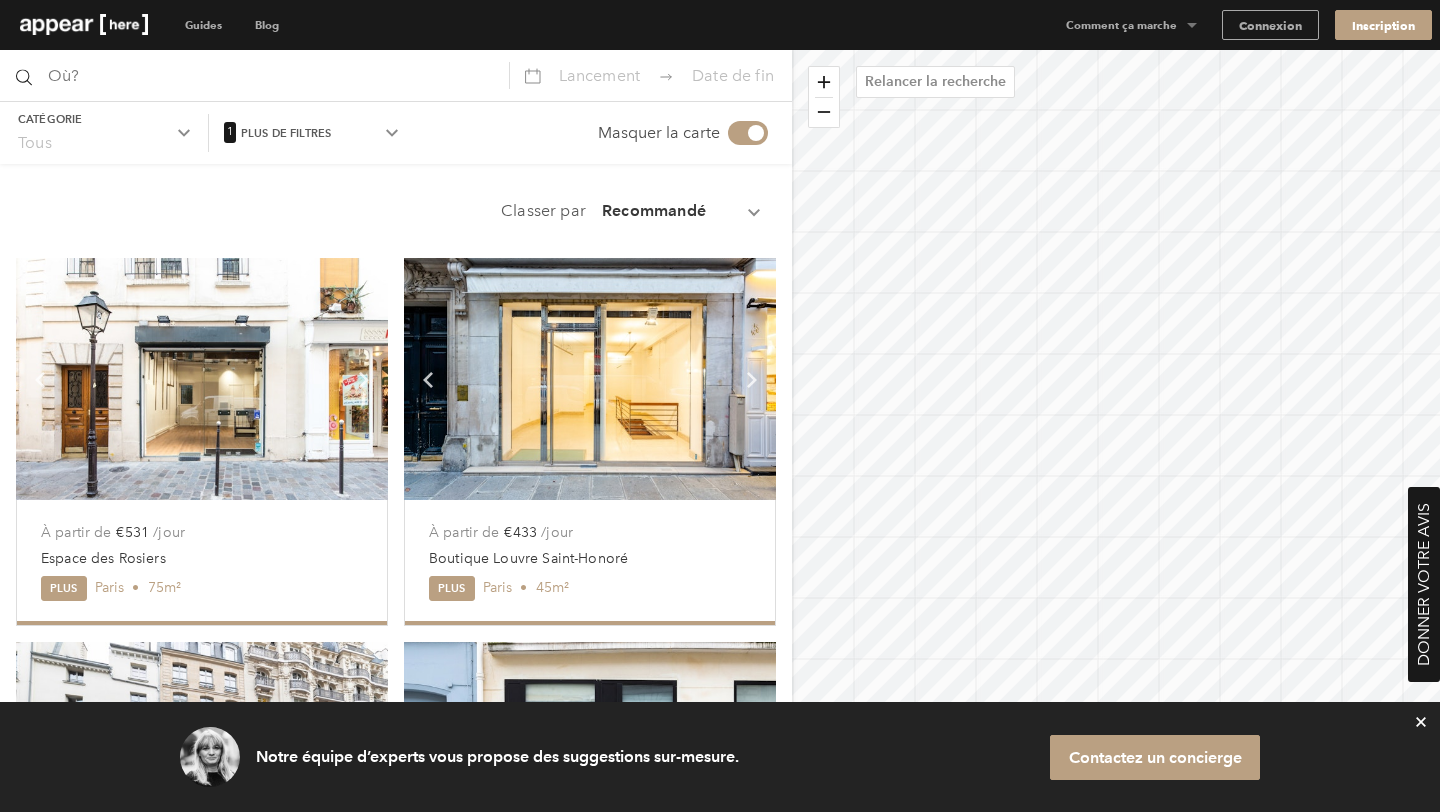click on "Plus de filtres   Chevron-up" at bounding box center (319, 133) 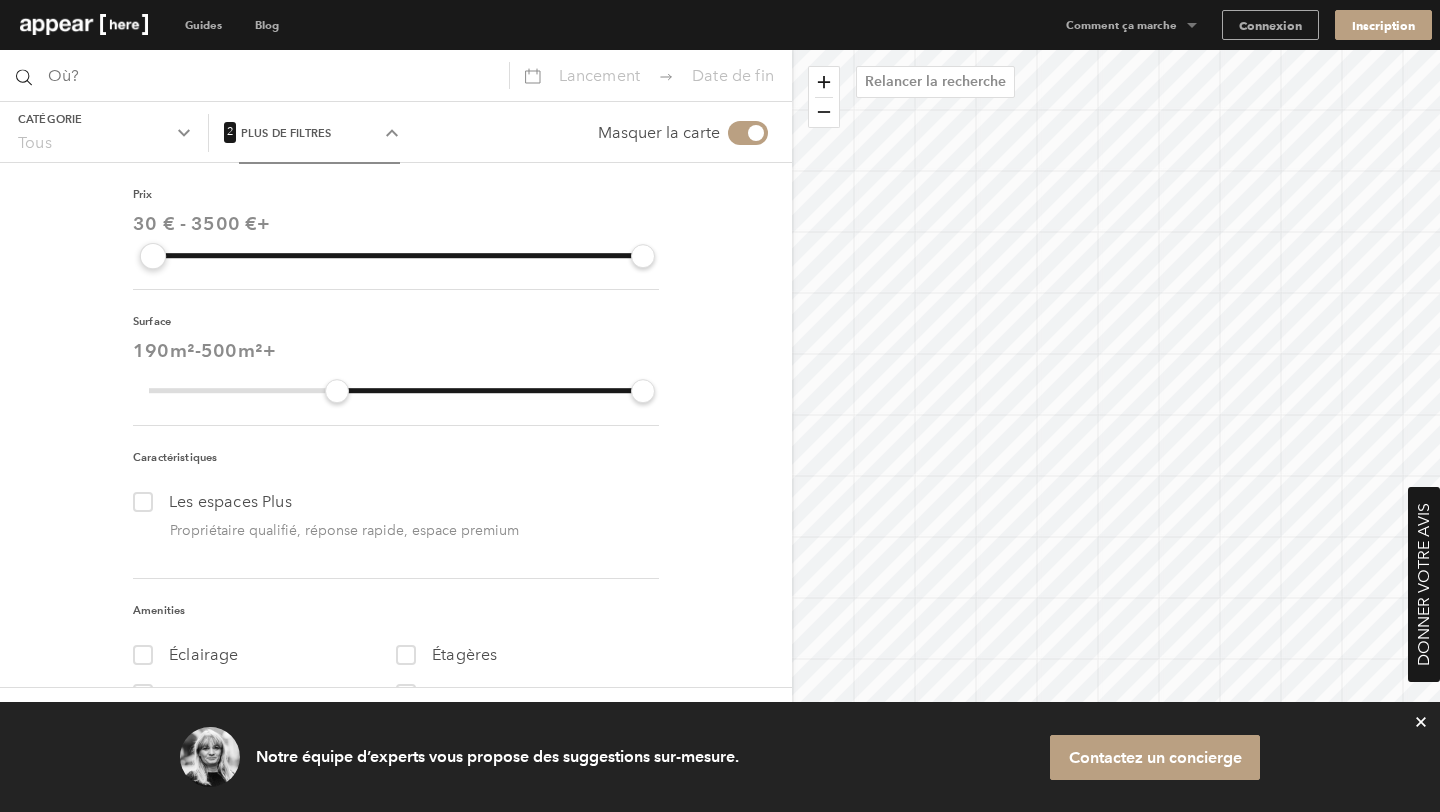 drag, startPoint x: 153, startPoint y: 255, endPoint x: 360, endPoint y: 273, distance: 207.78113 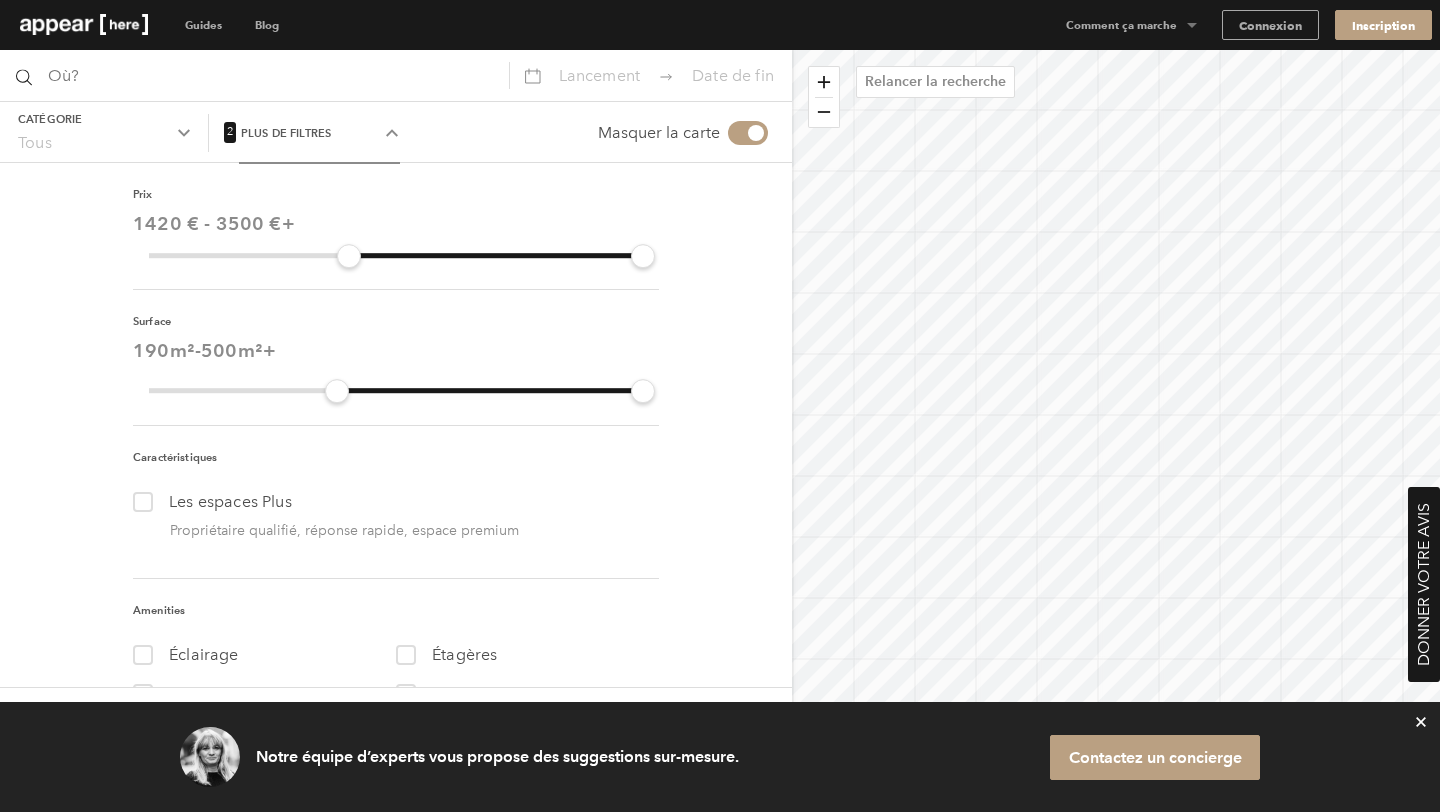 click on "Prix   1420 € - 3500 € + 1420 3500 Surface   190 m²  -  500 m² + 190 500 Caractéristiques   plus Les espaces Plus Propriétaire qualifié, réponse rapide, espace premium Amenities   1 Éclairage 2 Étagères 3 Comptoirs 4 Cabines d'essayage 5 Chauffage 6 Toilettes 7 Système de sécurité 8 Volets de sécurité 9 Réserve 11 Accès PMR 12 Wifi 13 Parking 10 Sous-sol 14 Kitchen extraction" at bounding box center (396, 559) 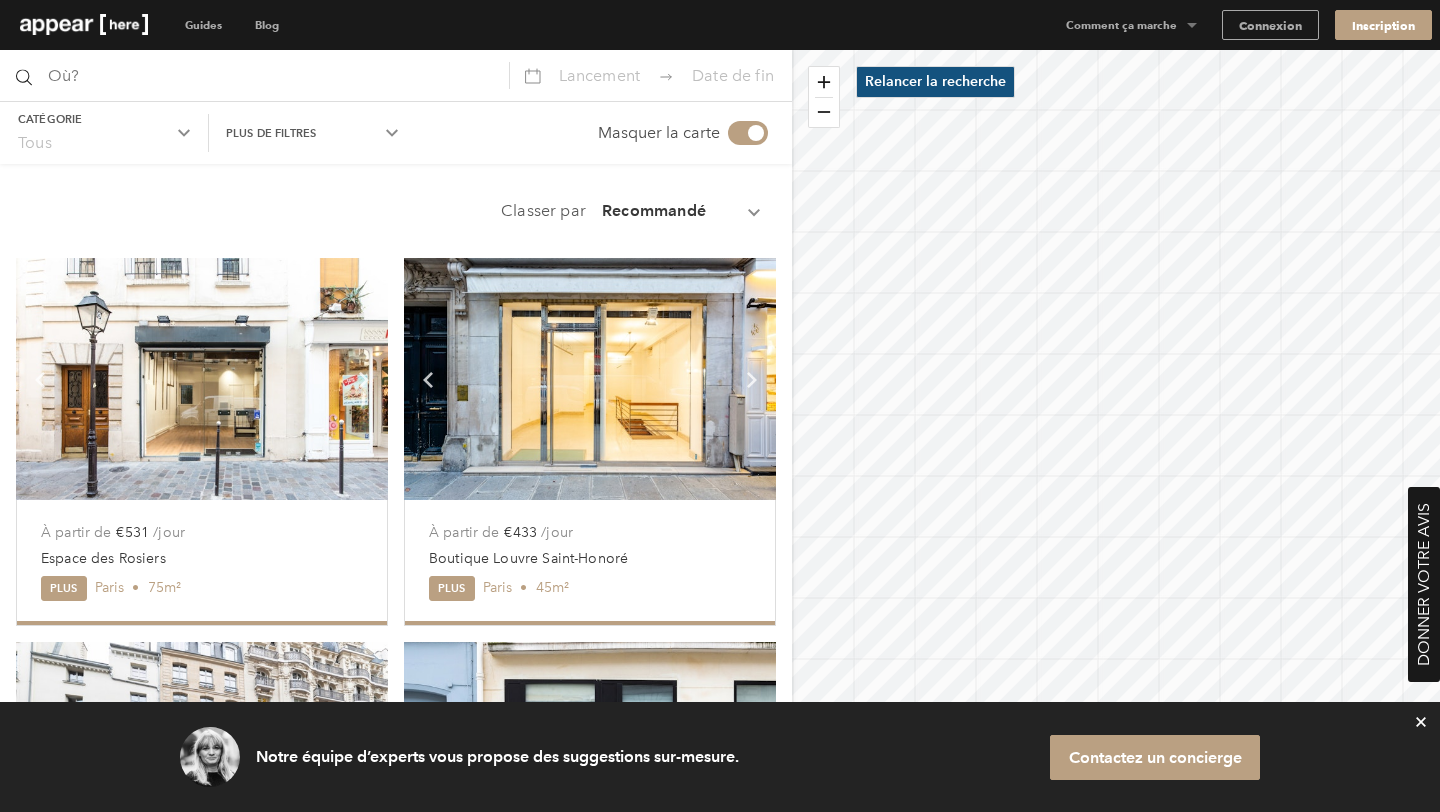 click on "Relancer la recherche" at bounding box center (935, 82) 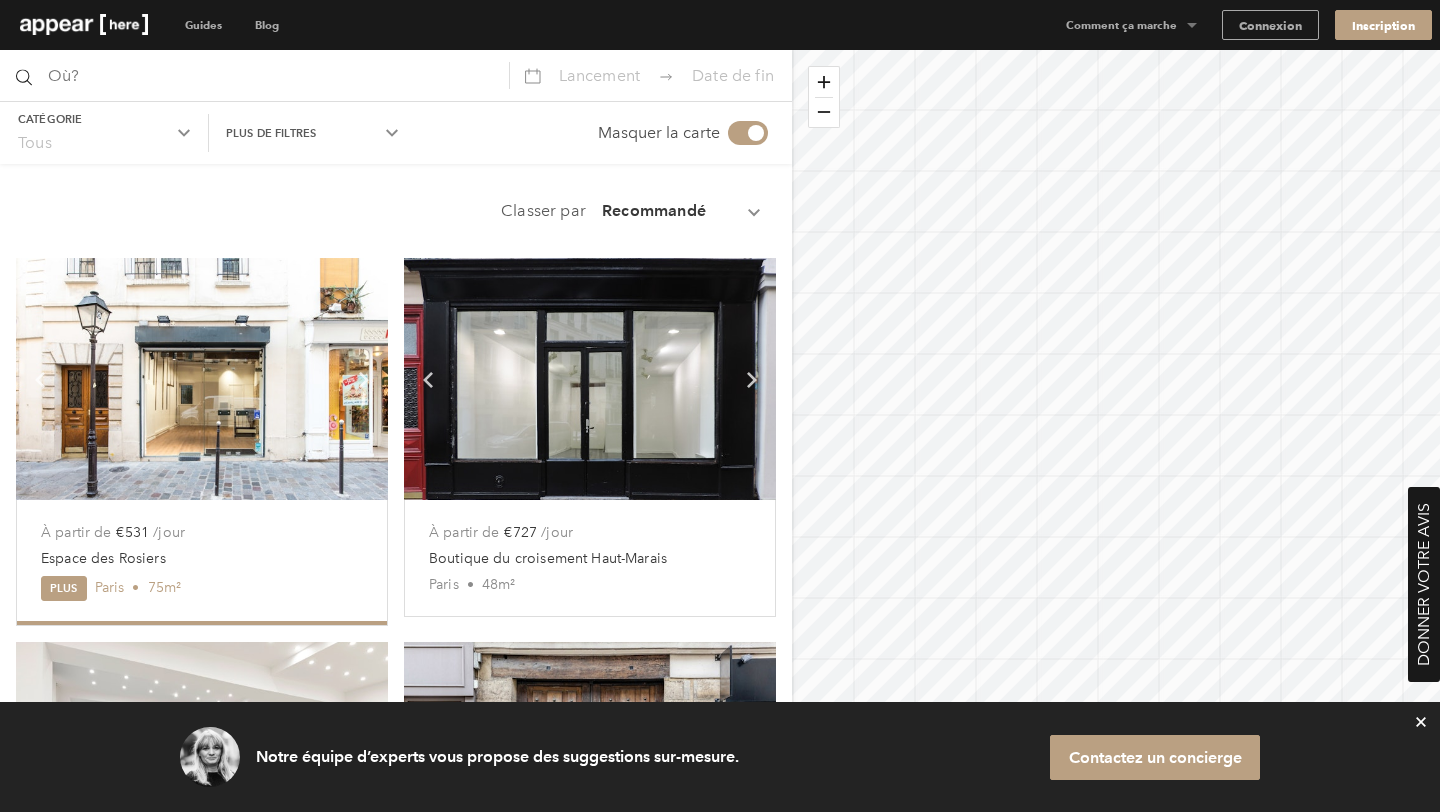 click on "Plus de filtres   Chevron-up" at bounding box center [104, 133] 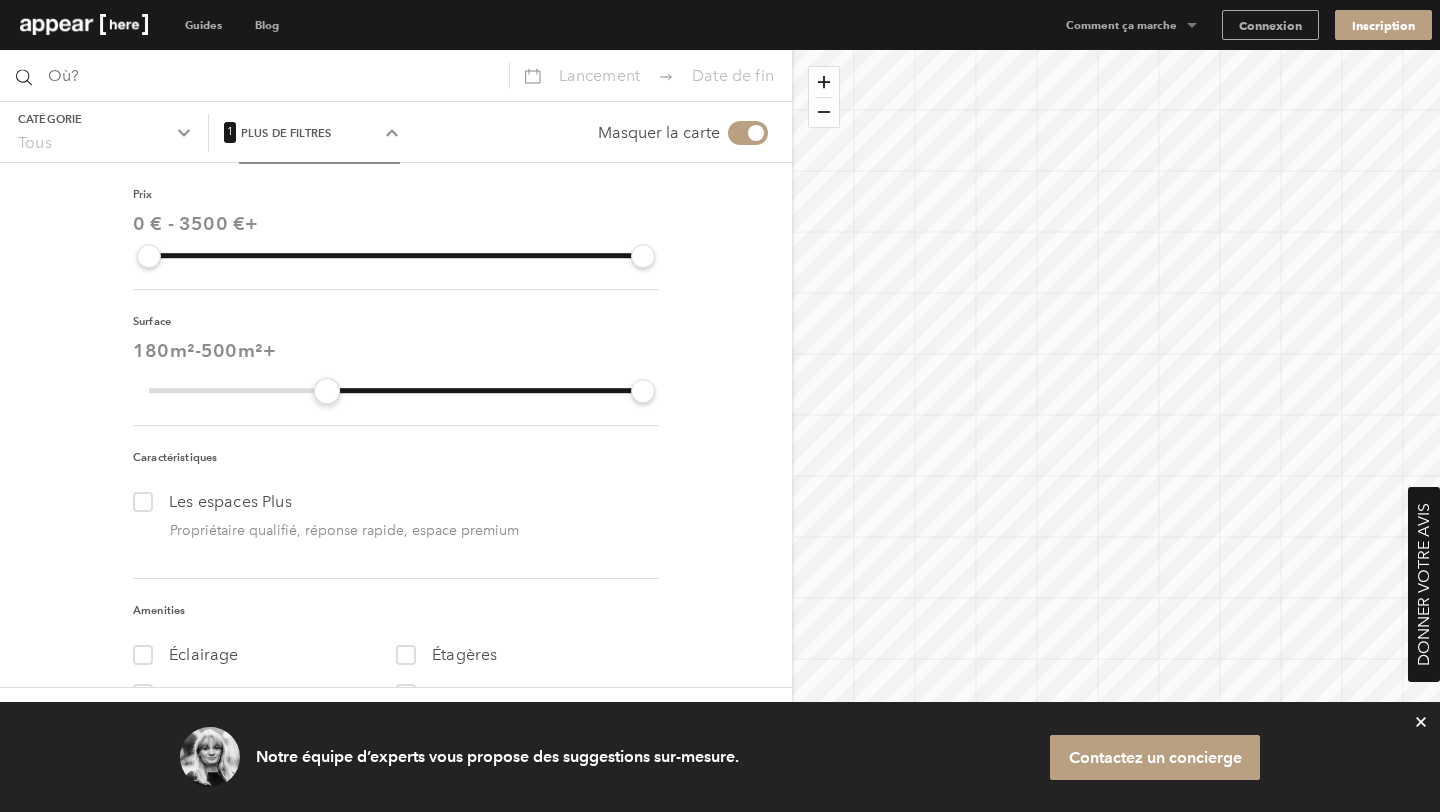 drag, startPoint x: 150, startPoint y: 390, endPoint x: 328, endPoint y: 392, distance: 178.01123 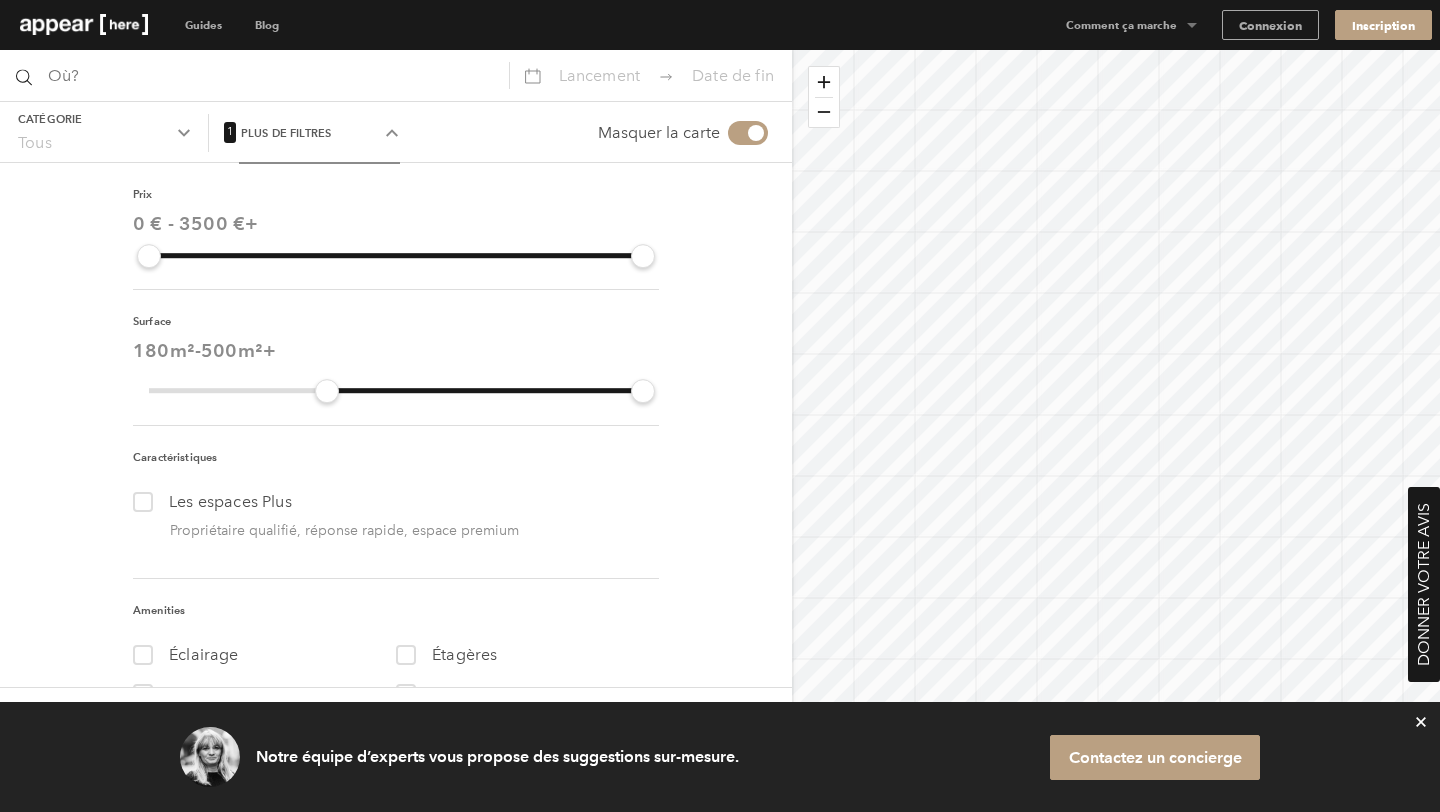 click on "Plus de filtres" at bounding box center [319, 133] 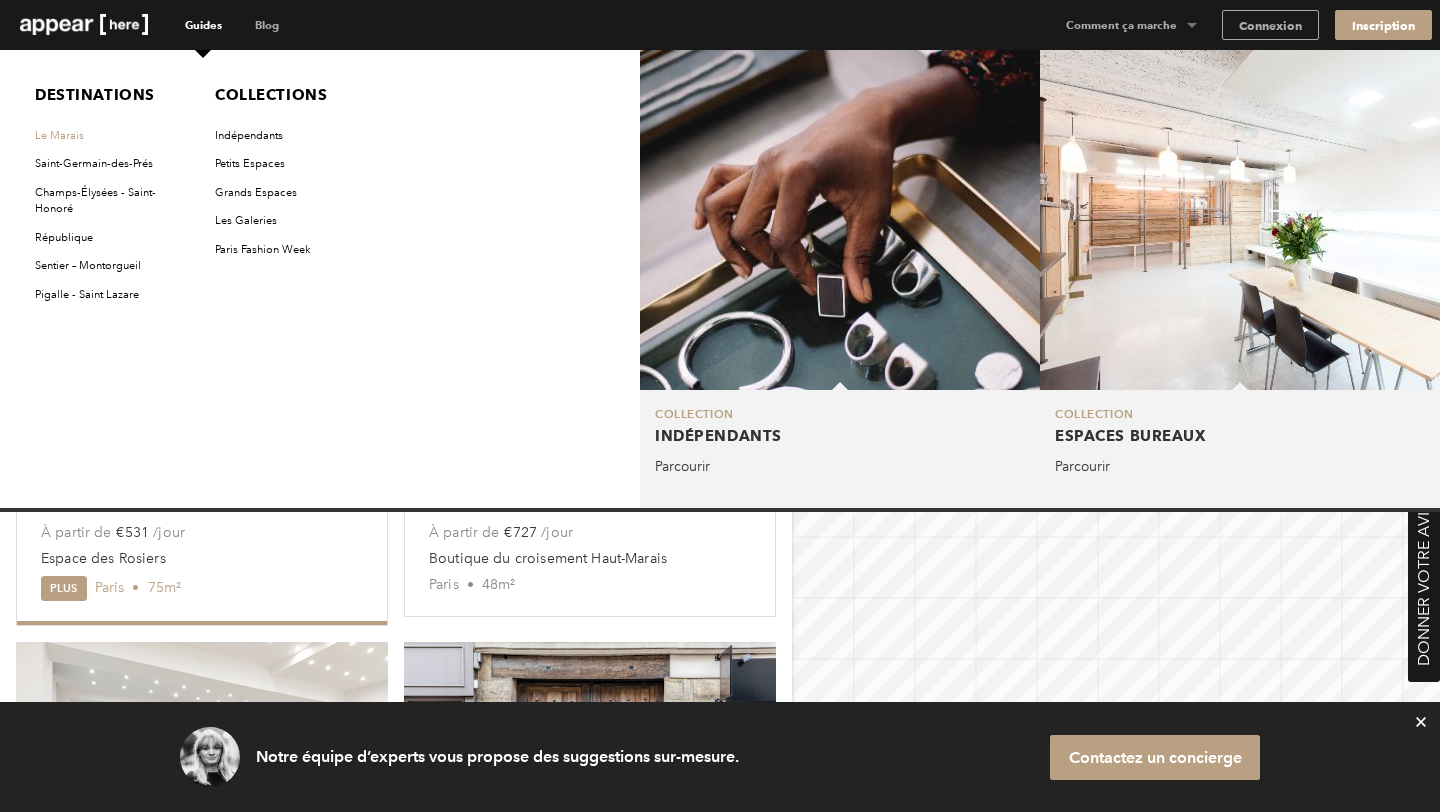 click on "Le Marais" at bounding box center [107, 136] 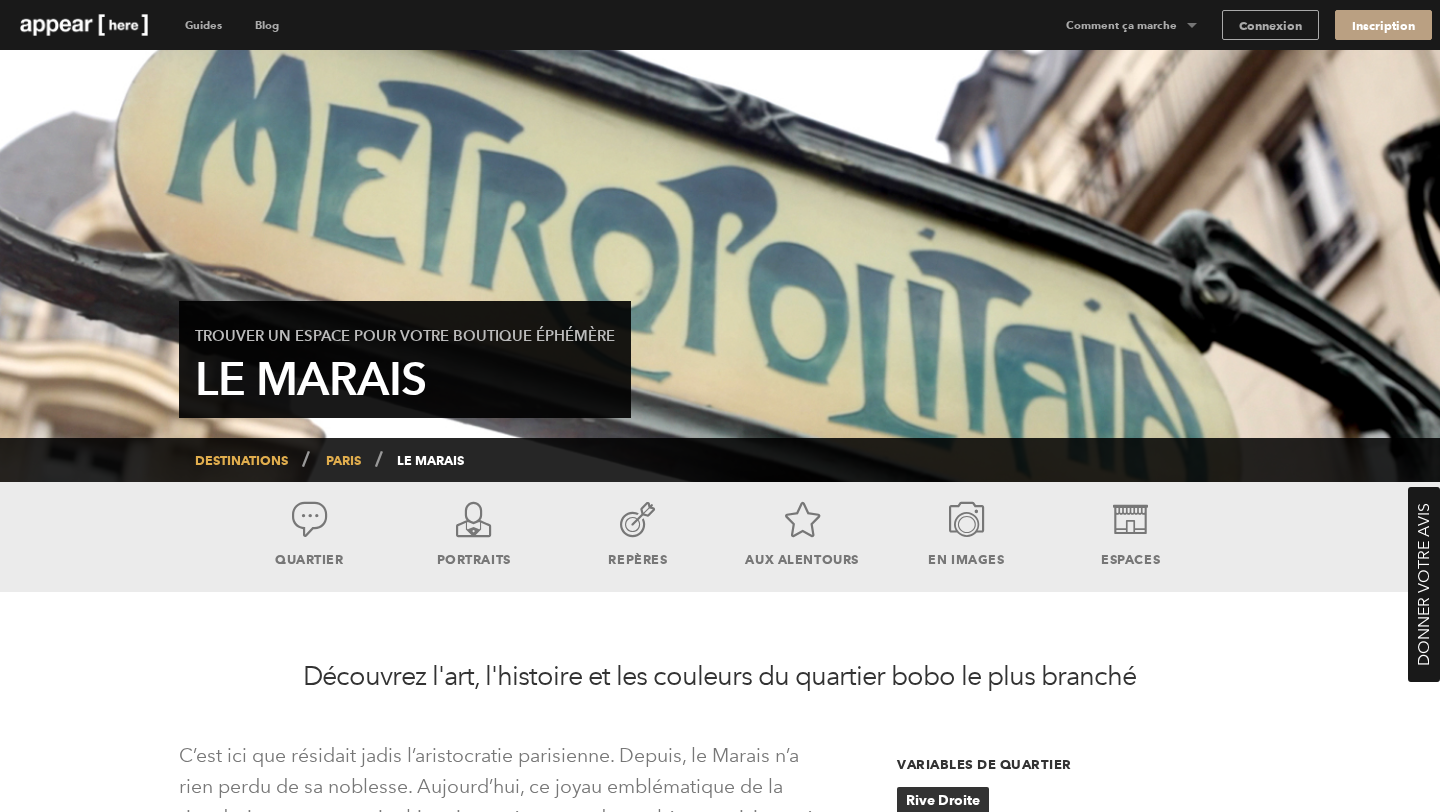 scroll, scrollTop: 0, scrollLeft: 0, axis: both 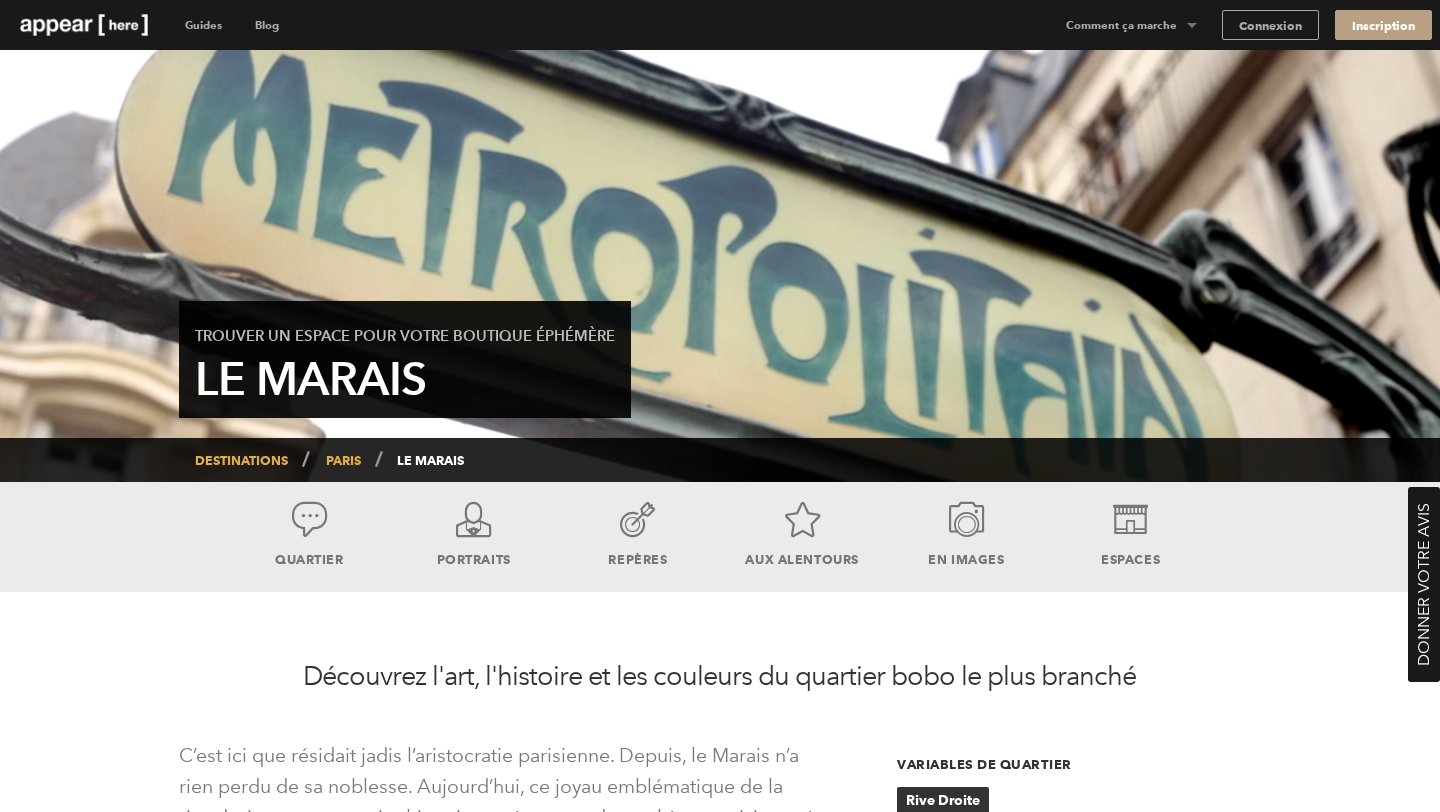 click at bounding box center [1130, 519] 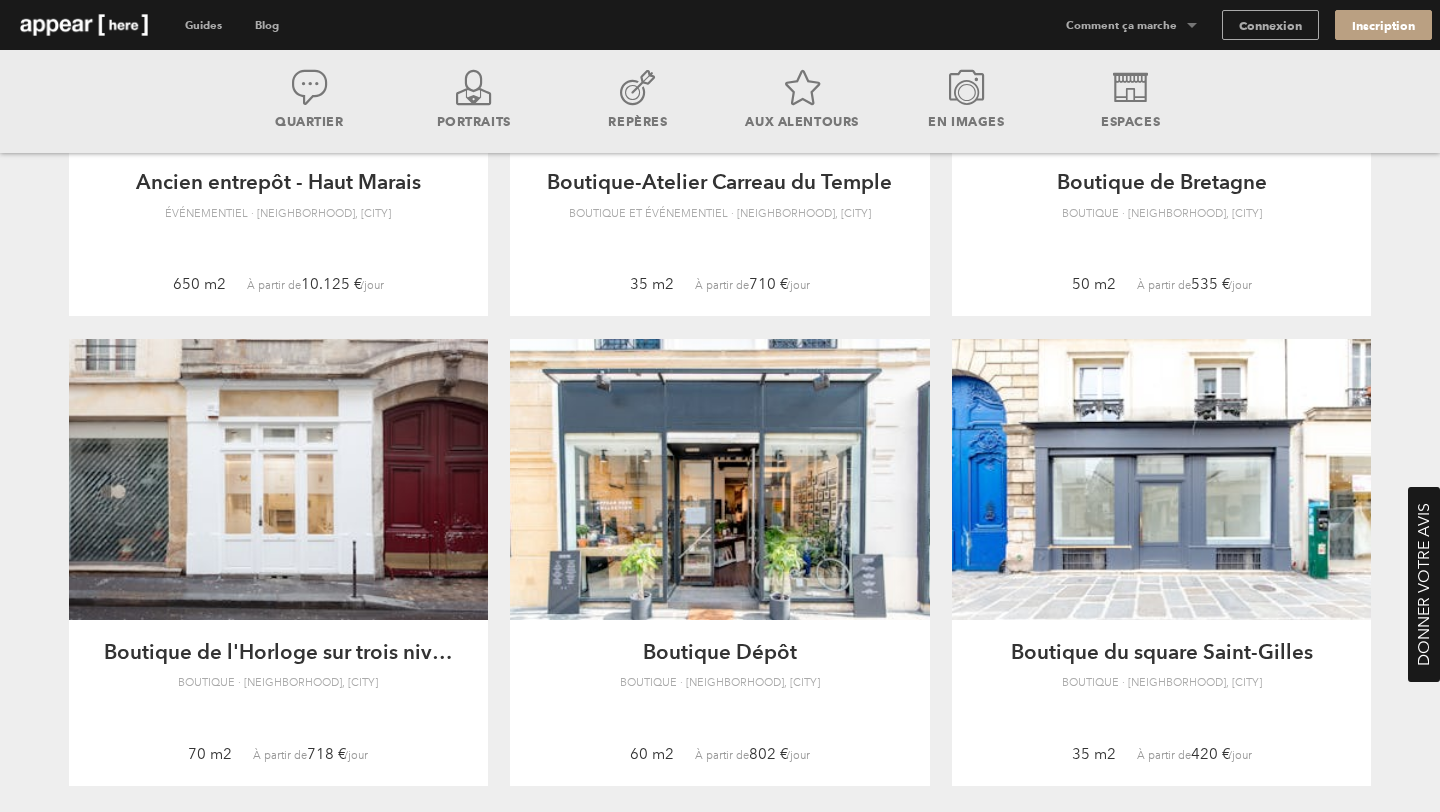 scroll, scrollTop: 8971, scrollLeft: 0, axis: vertical 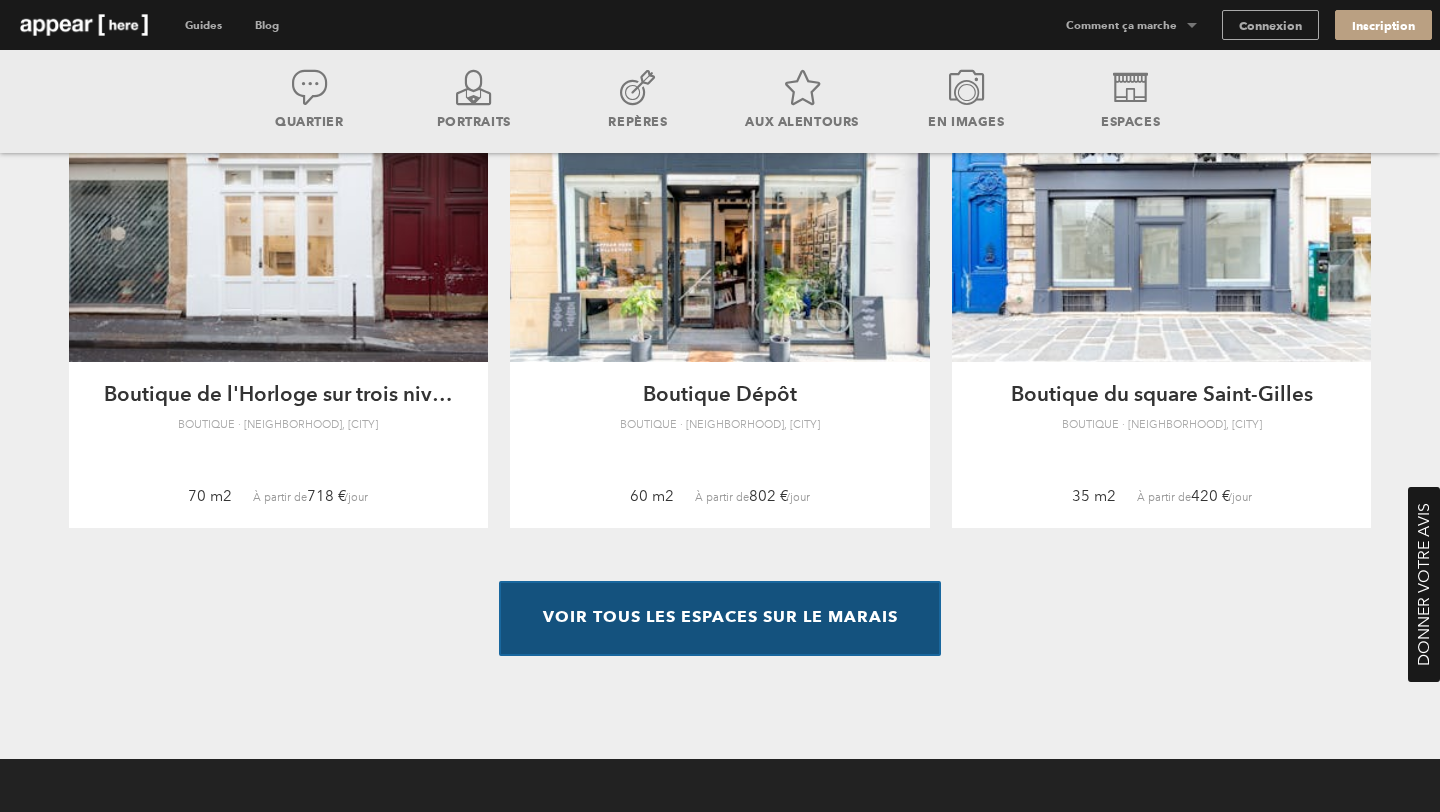 click on "Voir tous les espaces sur Le Marais" at bounding box center (719, 618) 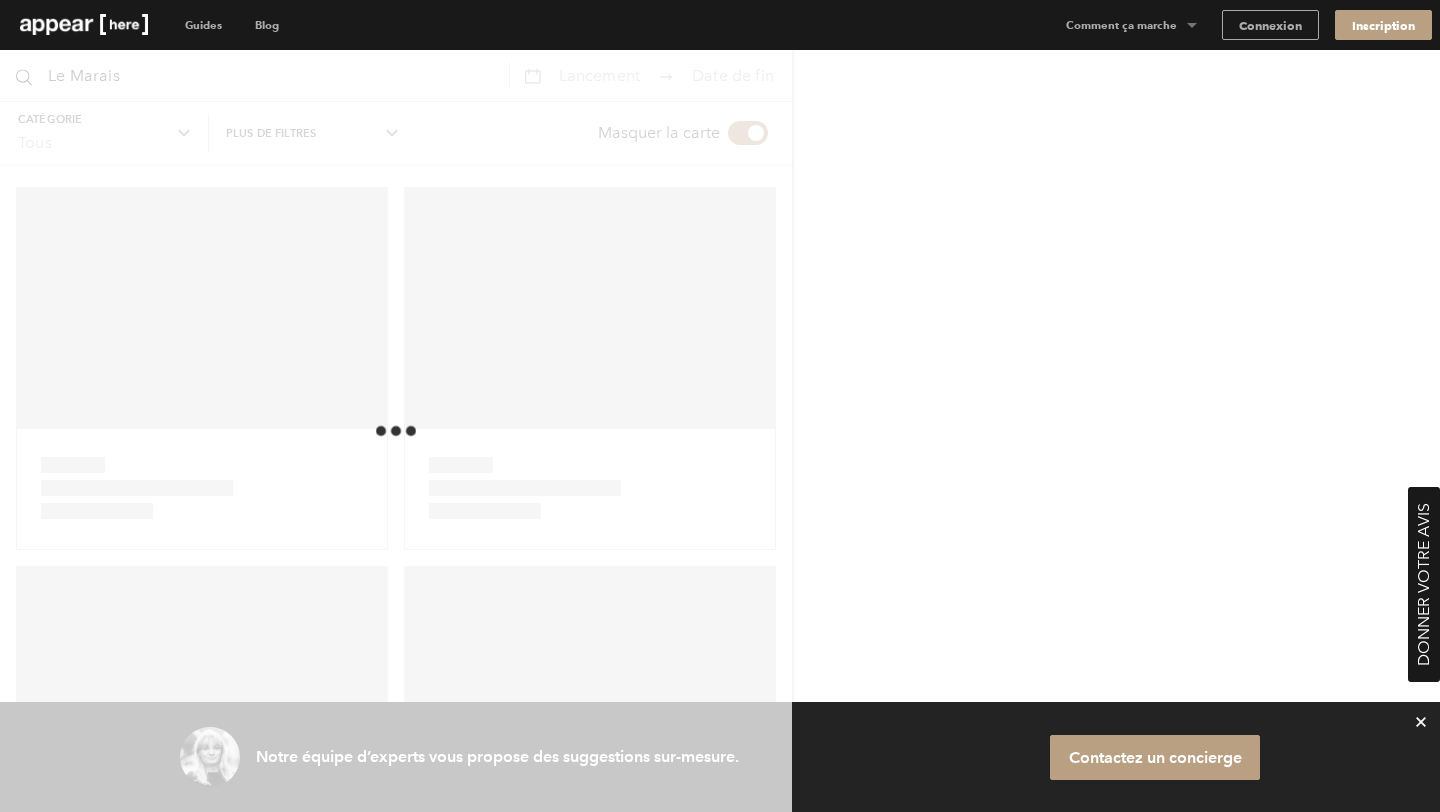 scroll, scrollTop: 0, scrollLeft: 0, axis: both 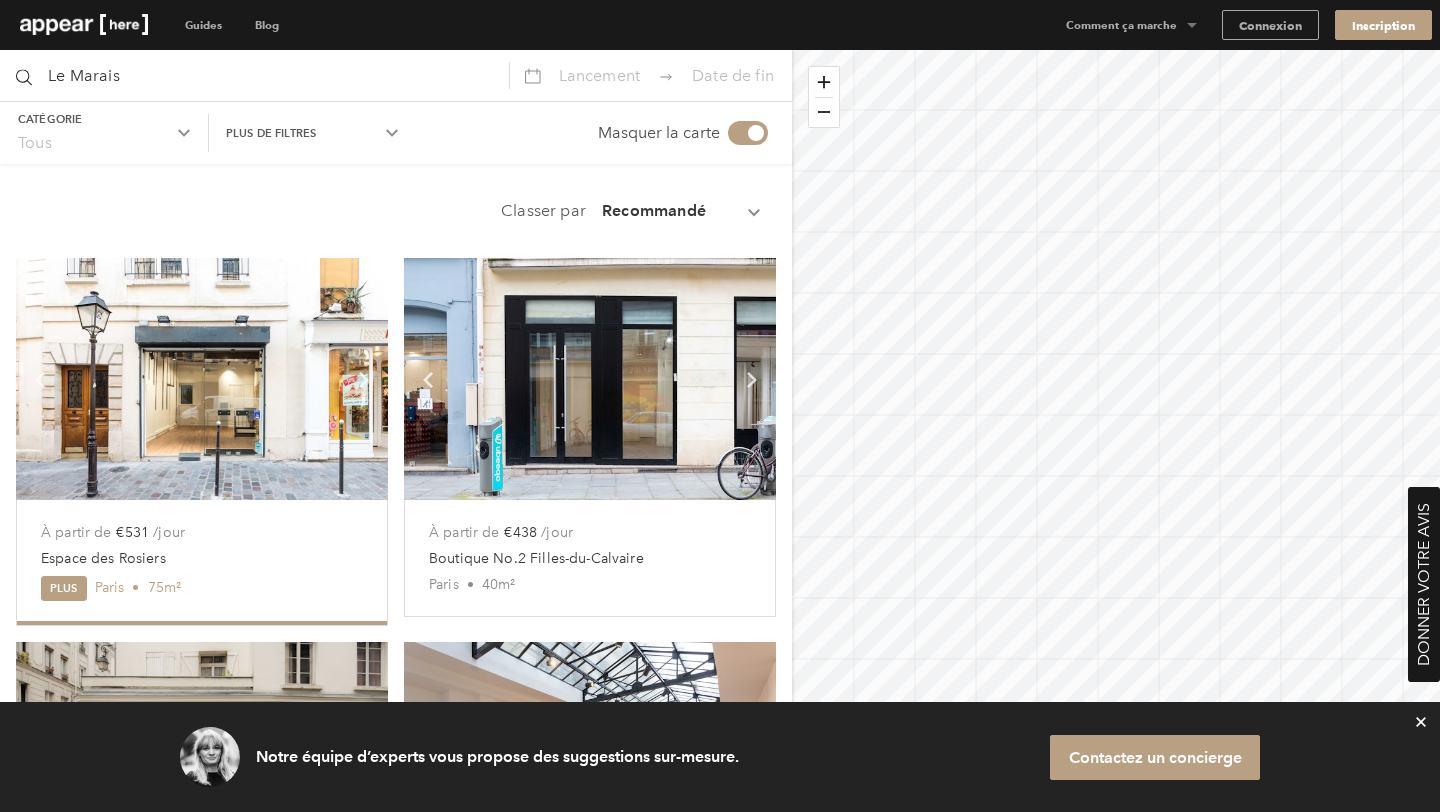click on "Lancement" at bounding box center [600, 75] 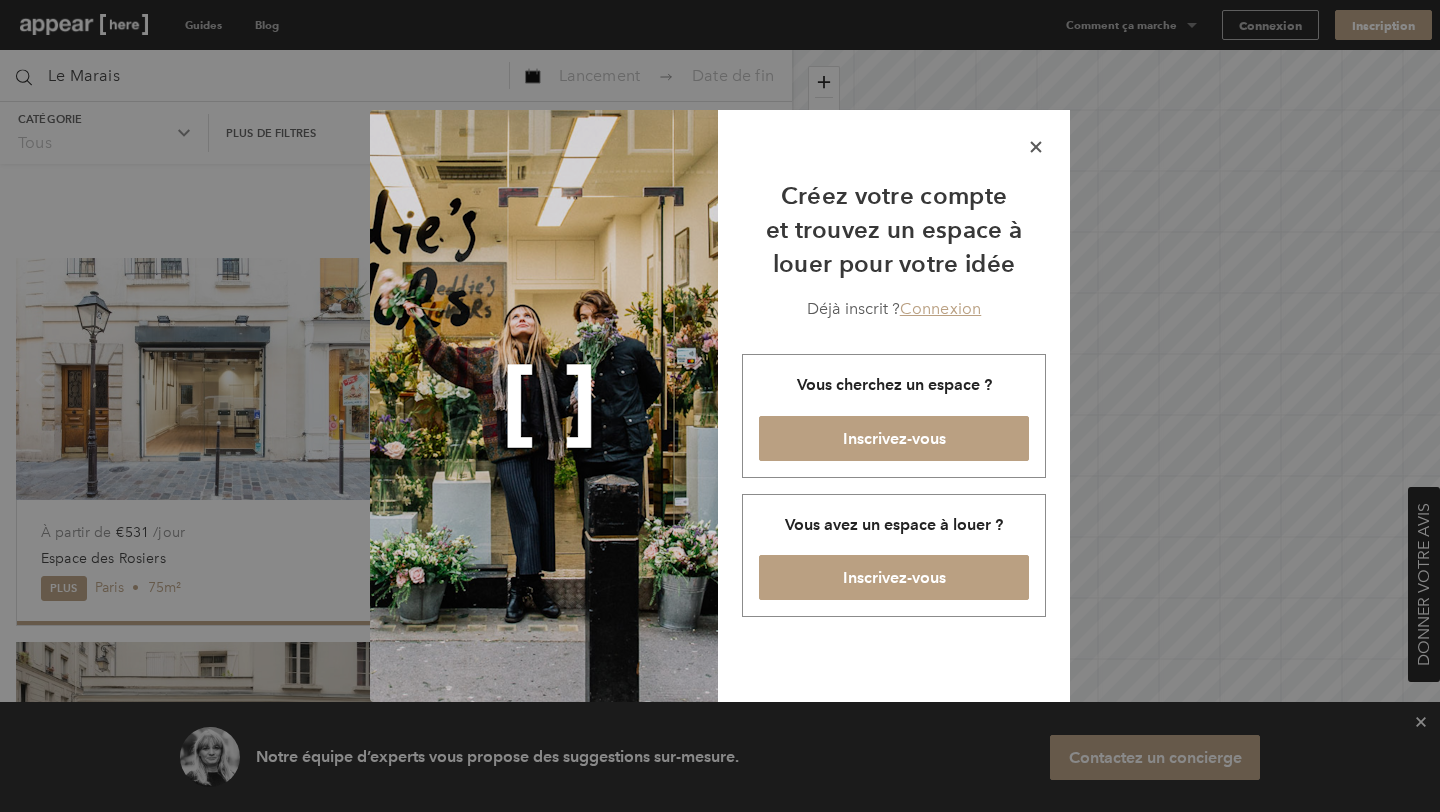 click on "icon-x .cls-1{fill:#010101;fill-rule:evenodd;} Créez votre compte et trouvez un espace à louer pour votre idée Déjà inscrit ?  Connexion Vous cherchez un espace ? Inscrivez-vous Vous avez un espace à louer ? Inscrivez-vous" at bounding box center (894, 406) 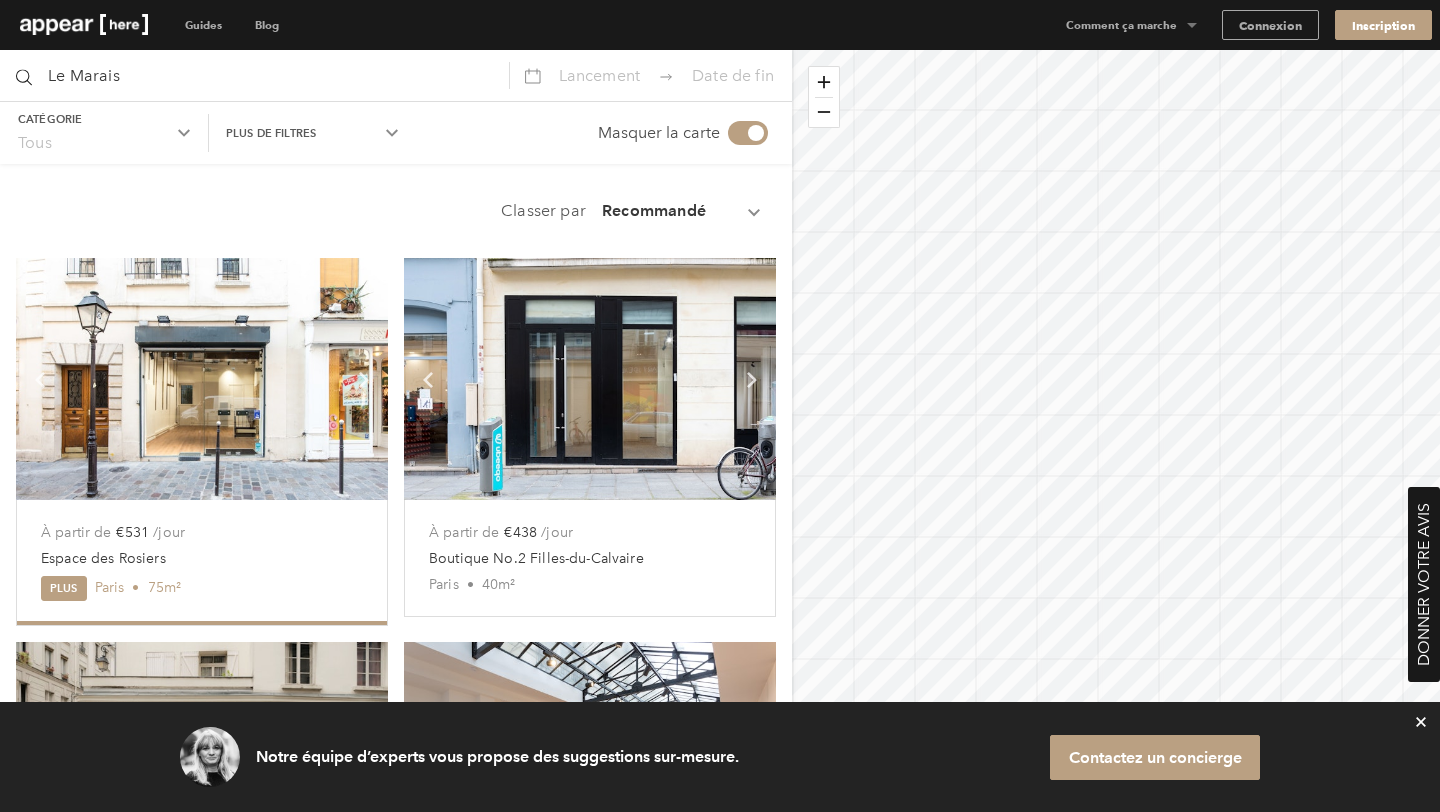 click on "Lancement" at bounding box center (600, 75) 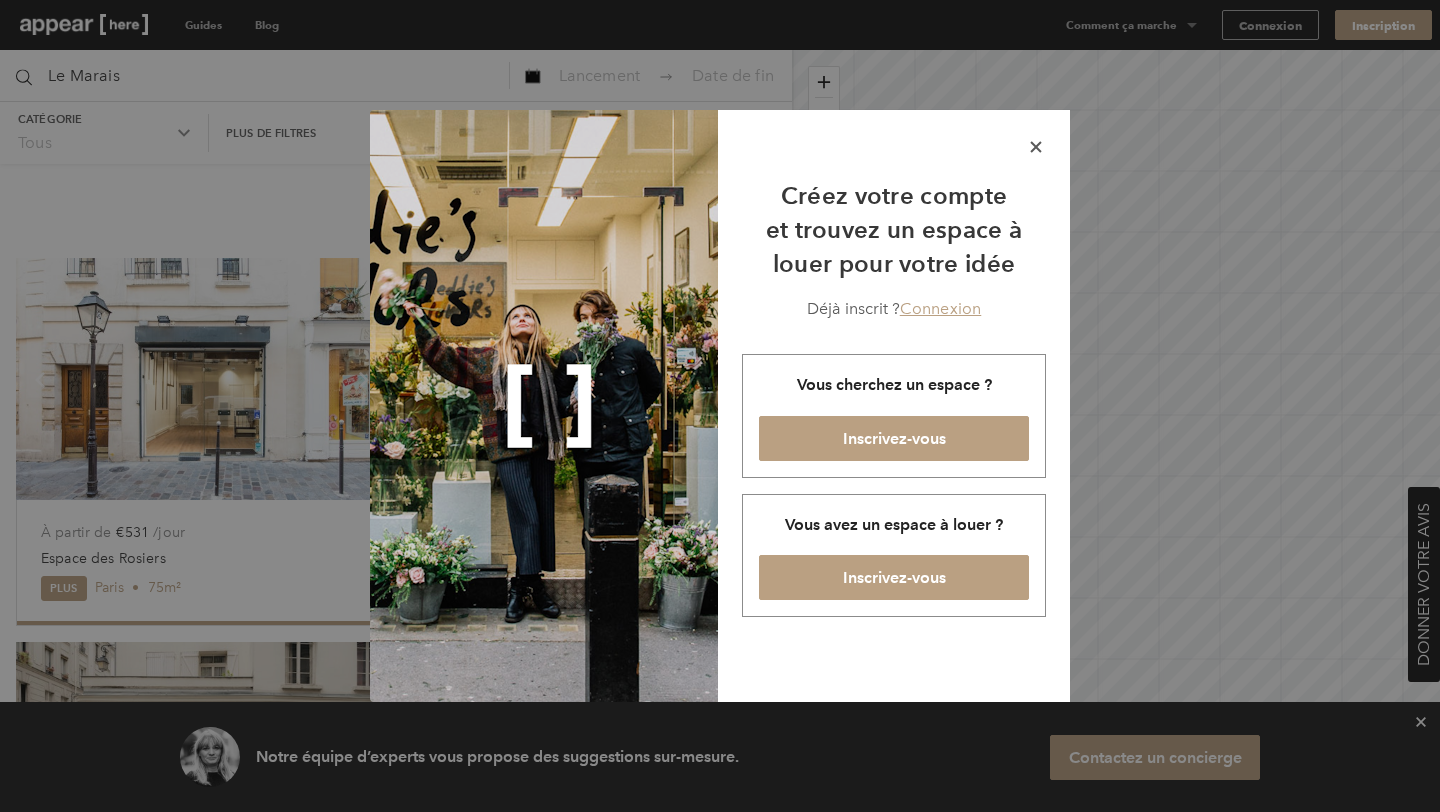 click on "icon-x" at bounding box center [1036, 147] 